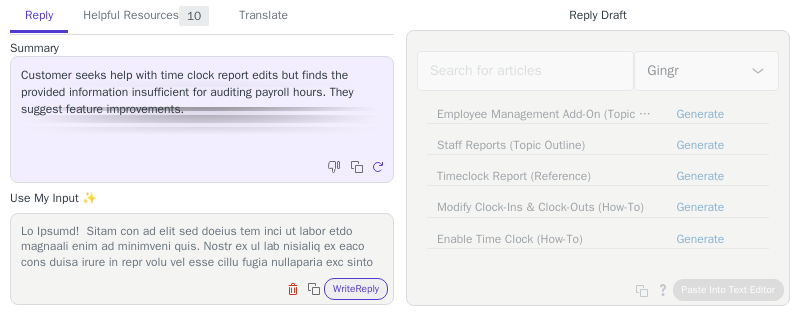scroll, scrollTop: 0, scrollLeft: 0, axis: both 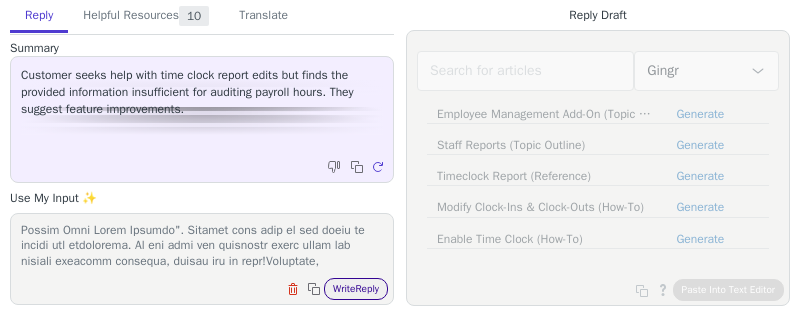 click on "Write  Reply" at bounding box center (356, 289) 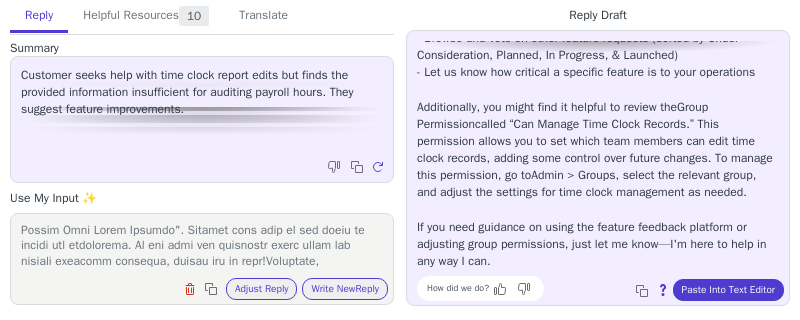 scroll, scrollTop: 302, scrollLeft: 0, axis: vertical 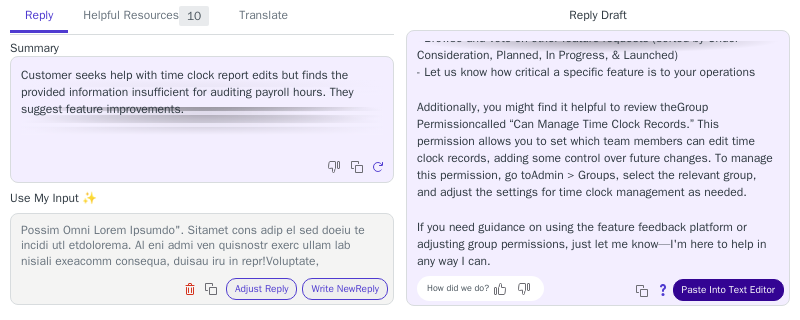 click on "Paste Into Text Editor" at bounding box center (728, 290) 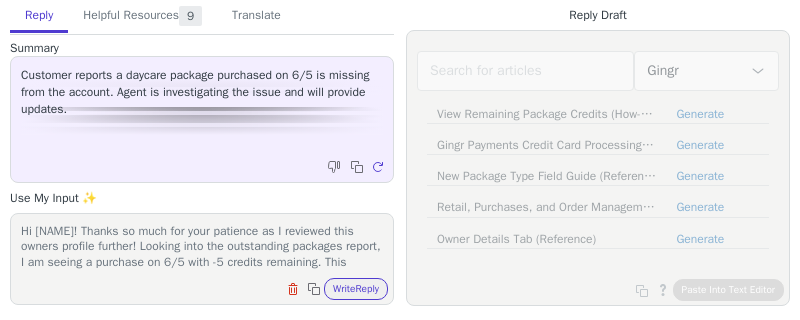 scroll, scrollTop: 0, scrollLeft: 0, axis: both 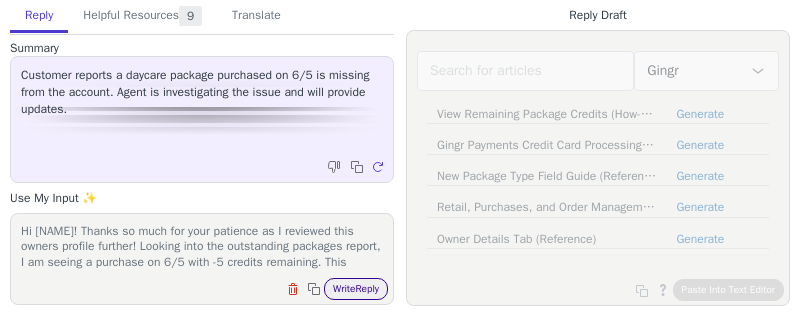 click on "Write  Reply" at bounding box center [356, 289] 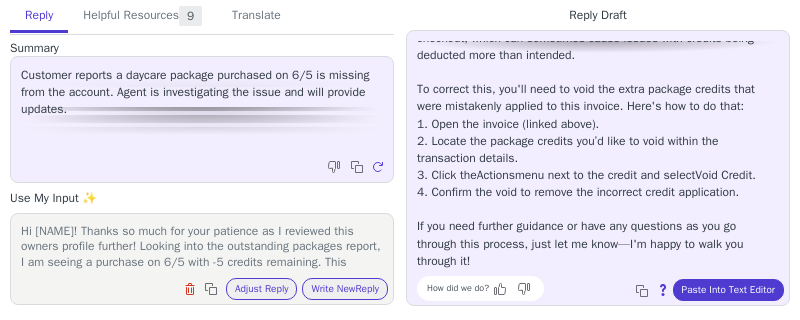 scroll, scrollTop: 285, scrollLeft: 0, axis: vertical 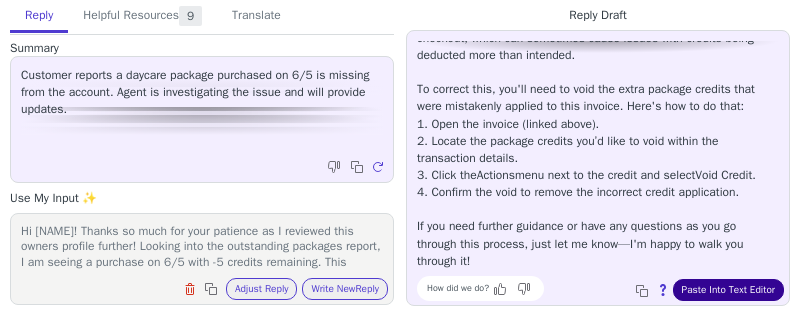 click on "Paste Into Text Editor" at bounding box center [728, 290] 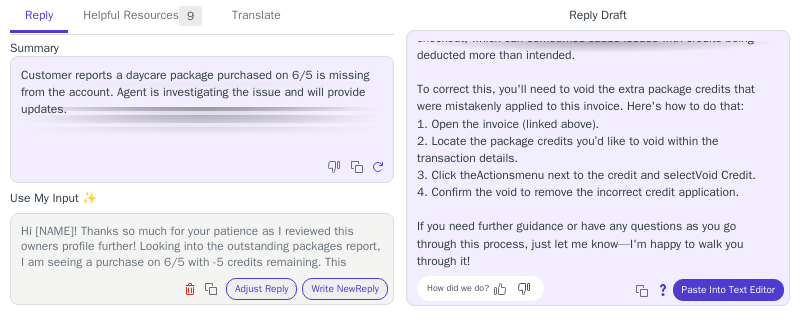 click at bounding box center [502, 289] 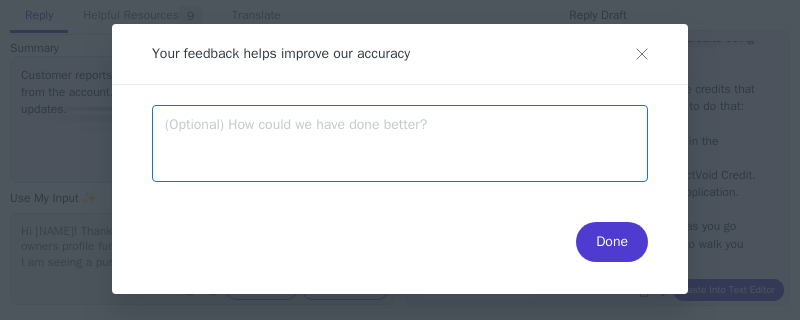 click at bounding box center [400, 143] 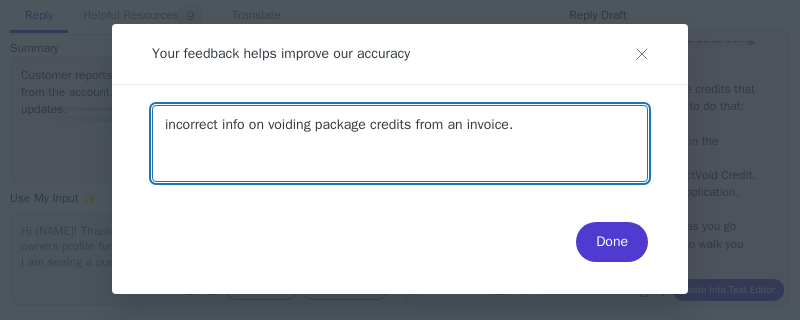paste on "Here's how to do that:
1. Open the invoice (linked above).
2. Locate the package credits you’d like to void.
3. Click the red trash can icon near the package credit and follow the instructions in the pop up menu." 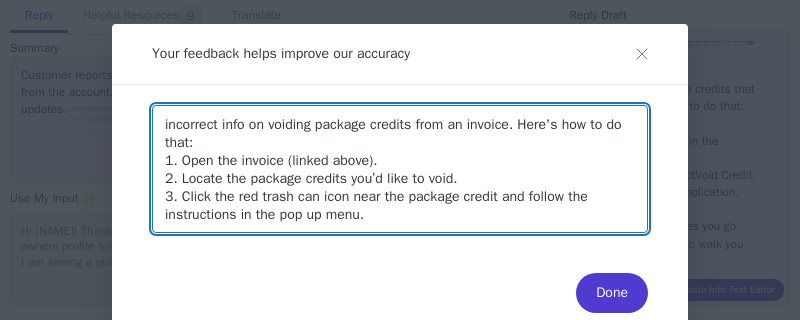click on "incorrect info on voiding package credits from an invoice. Here's how to do that:
1. Open the invoice (linked above).
2. Locate the package credits you’d like to void.
3. Click the red trash can icon near the package credit and follow the instructions in the pop up menu." at bounding box center [400, 169] 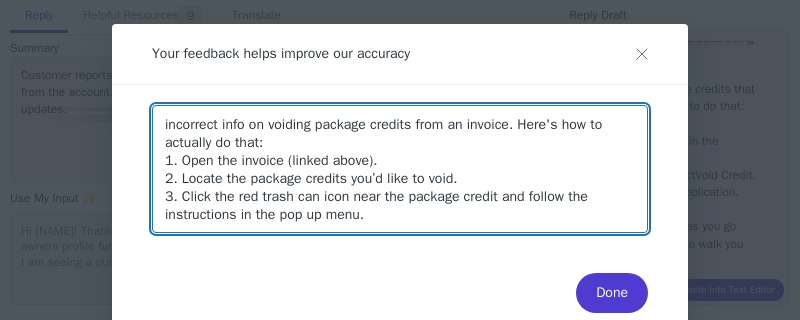 drag, startPoint x: 381, startPoint y: 159, endPoint x: 289, endPoint y: 162, distance: 92.0489 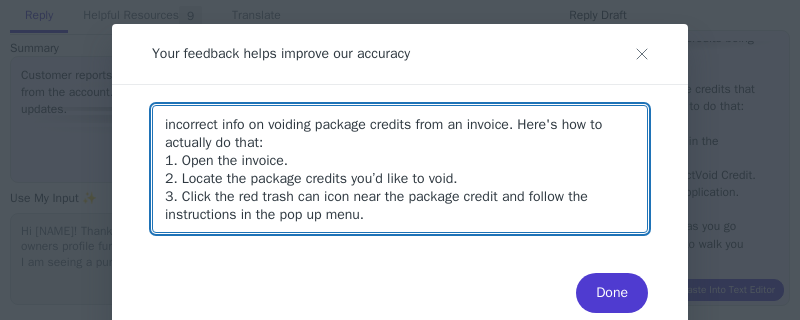 drag, startPoint x: 389, startPoint y: 203, endPoint x: 329, endPoint y: 194, distance: 60.671246 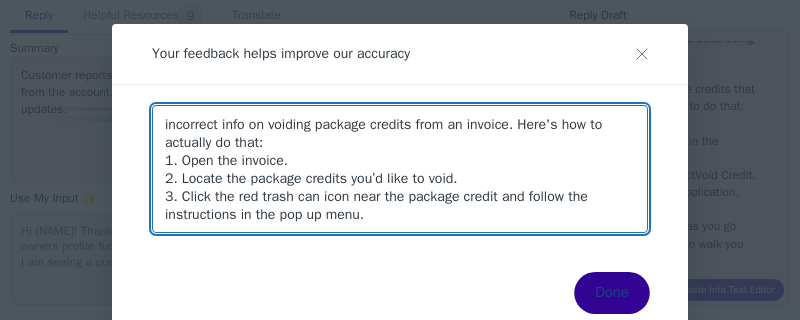type on "incorrect info on voiding package credits from an invoice. Here's how to actually do that:
1. Open the invoice.
2. Locate the package credits you’d like to void.
3. Click the red trash can icon near the package credit and follow the instructions in the pop up menu." 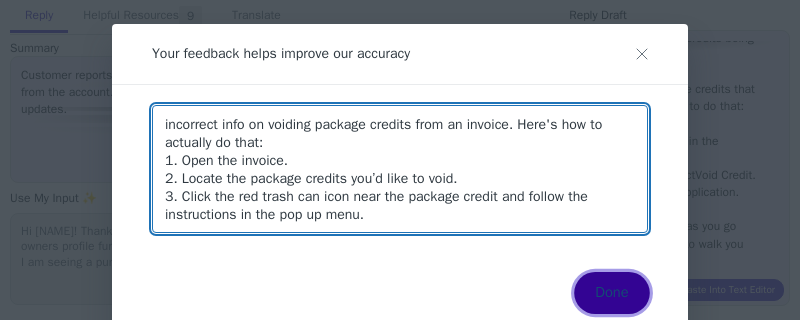 click on "Done" at bounding box center (611, 293) 